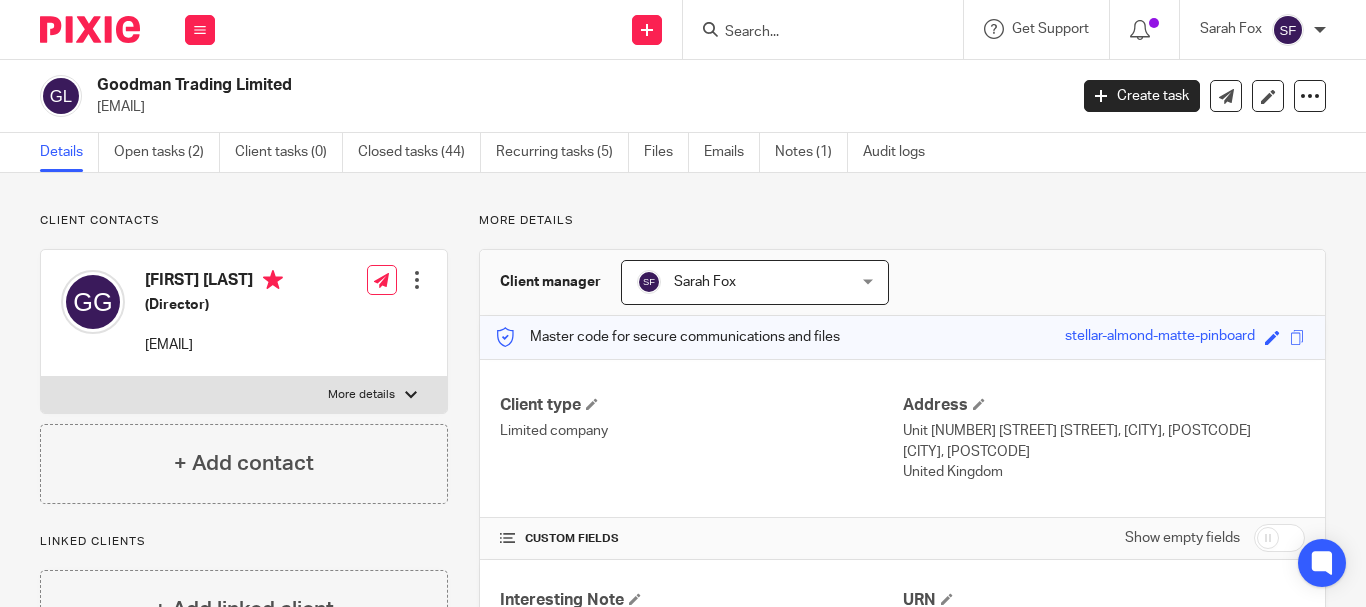 scroll, scrollTop: 0, scrollLeft: 0, axis: both 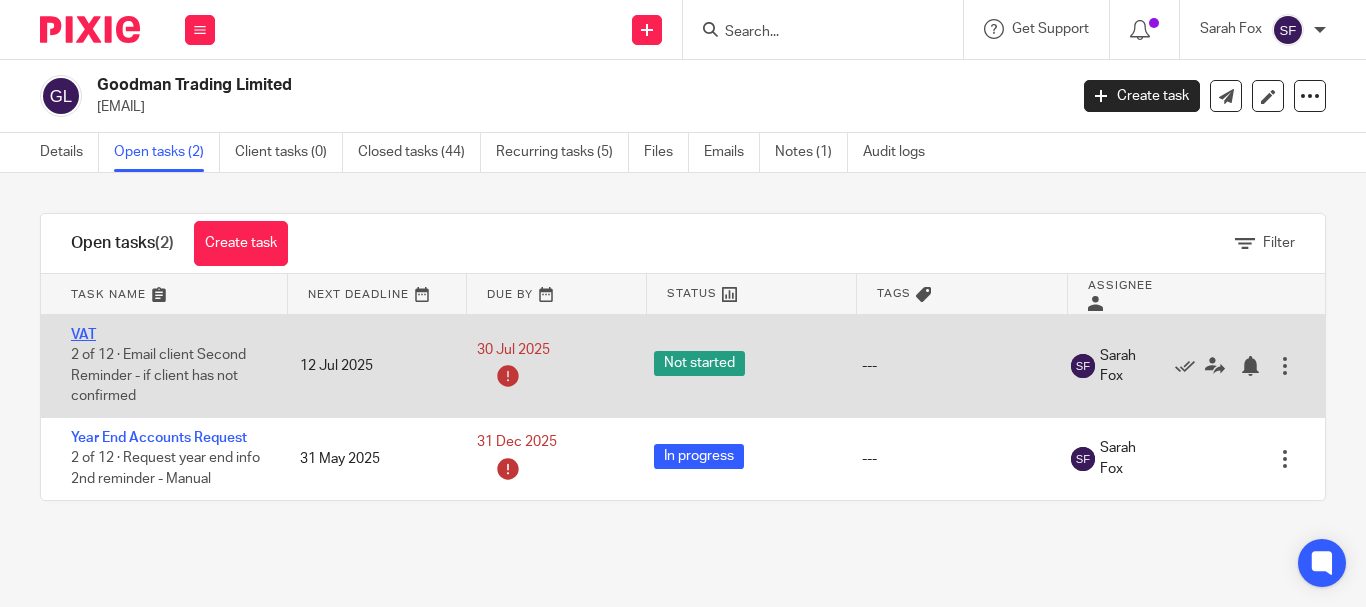 click on "VAT" at bounding box center (83, 335) 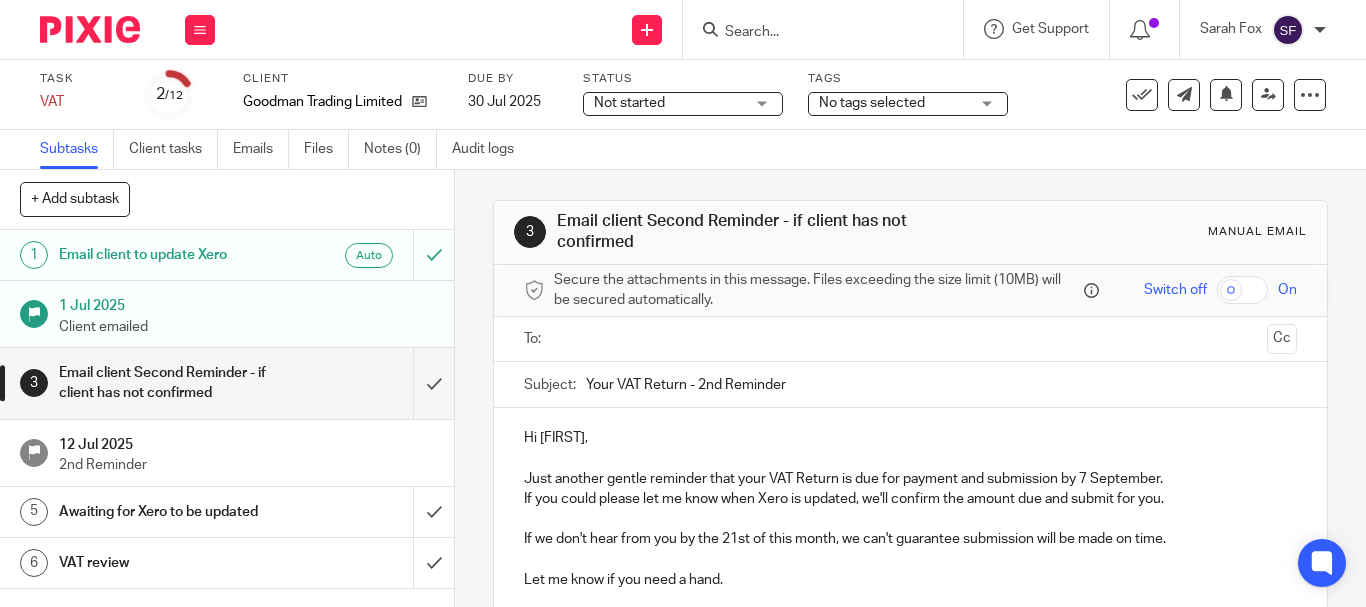 scroll, scrollTop: 0, scrollLeft: 0, axis: both 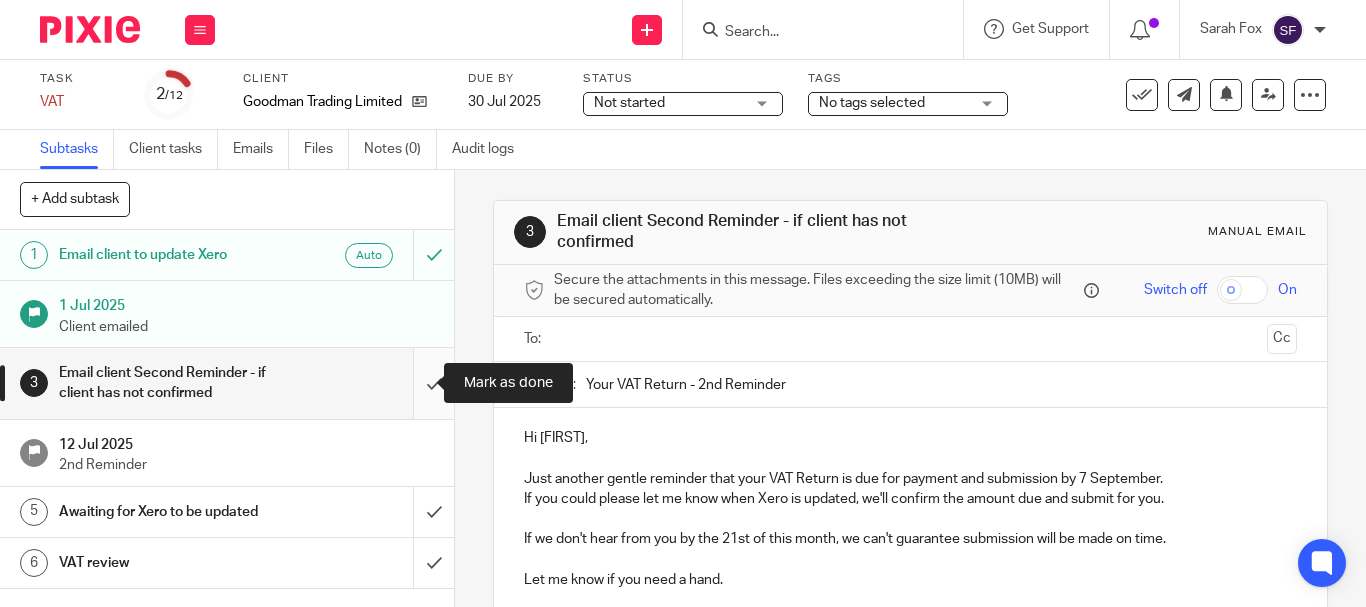click at bounding box center (227, 383) 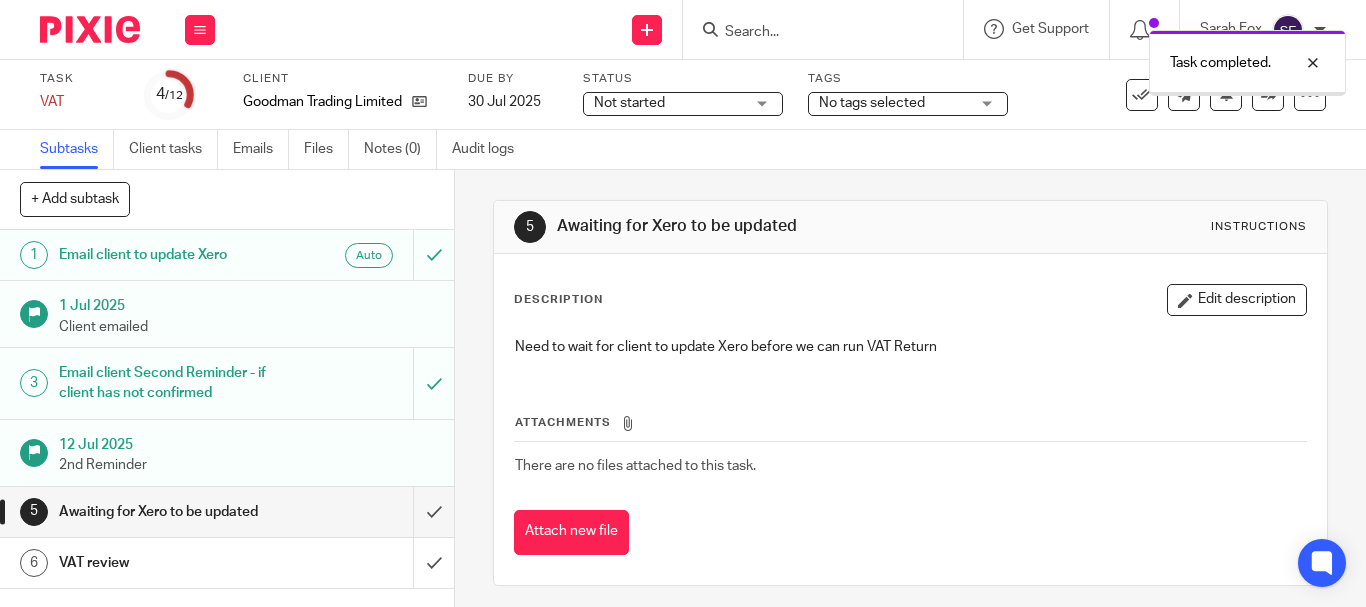 scroll, scrollTop: 0, scrollLeft: 0, axis: both 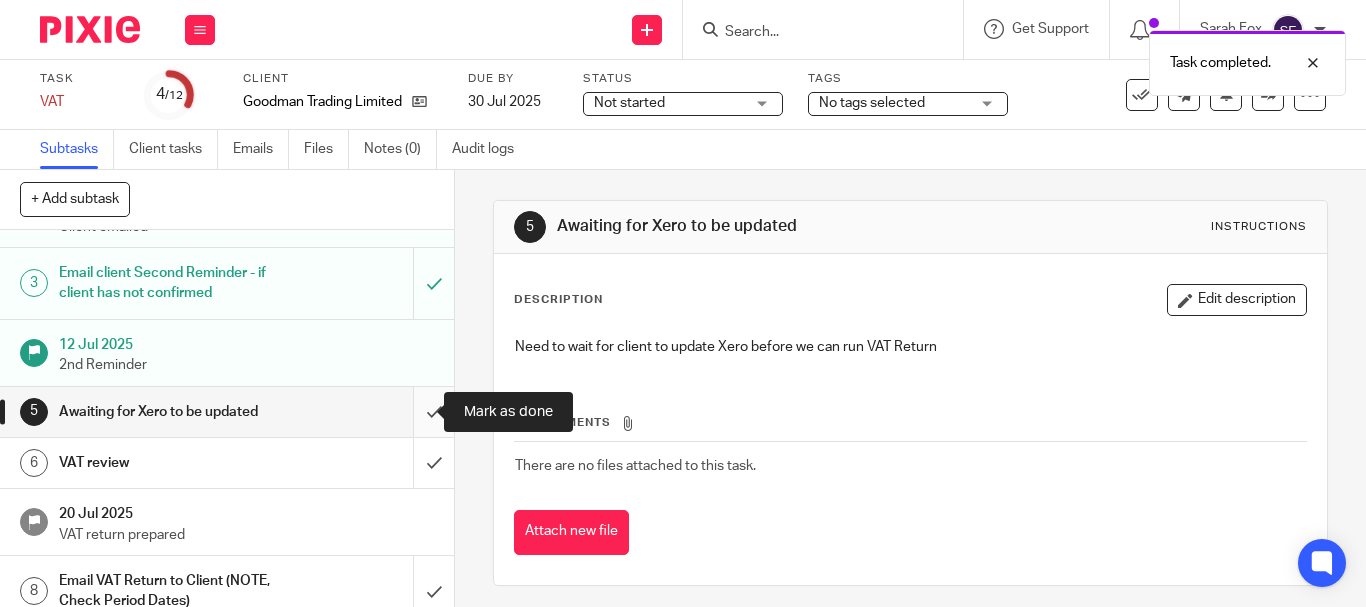 click at bounding box center (227, 412) 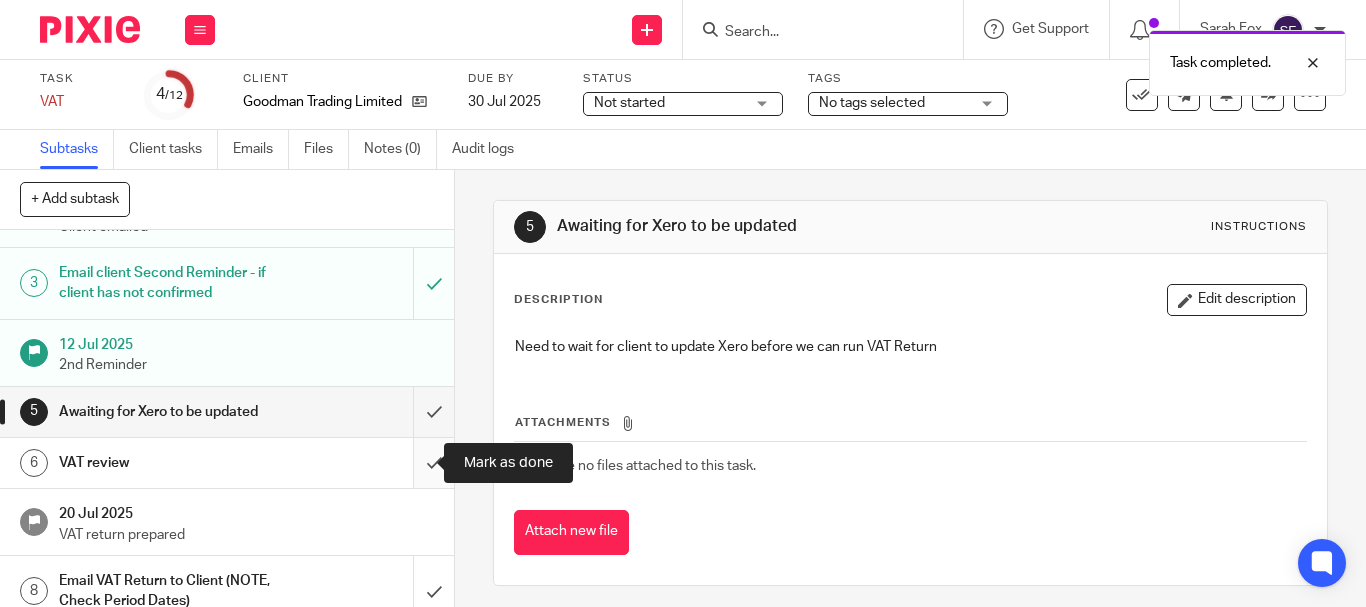 click at bounding box center [227, 463] 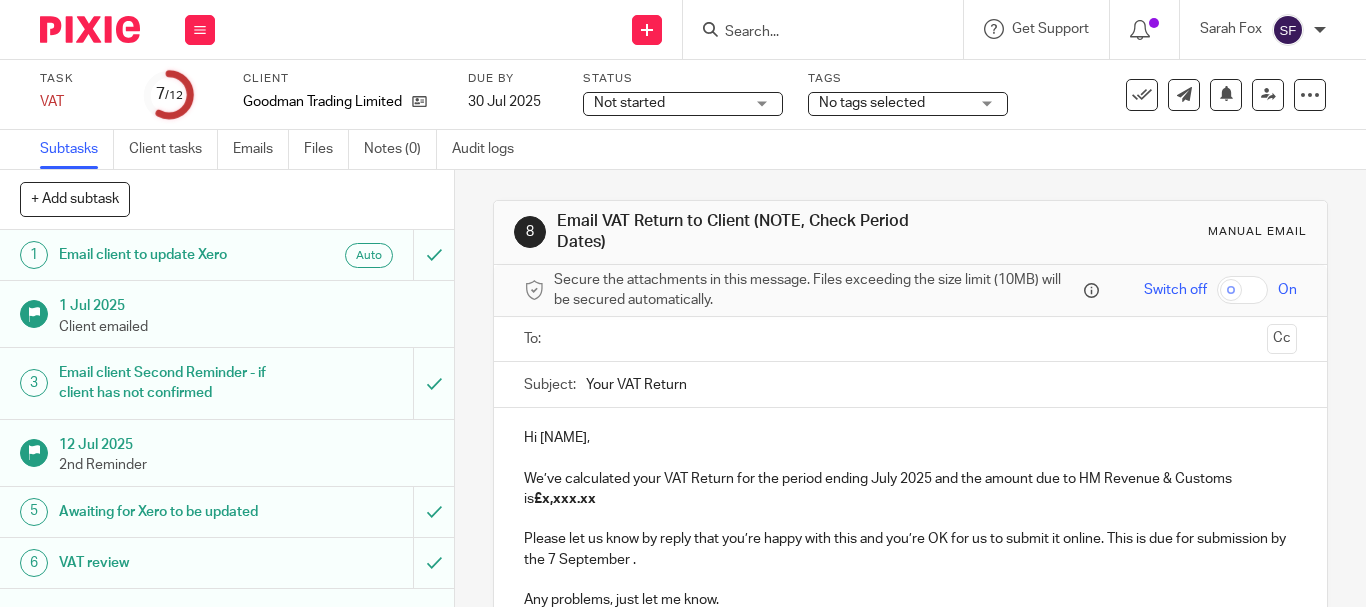 scroll, scrollTop: 0, scrollLeft: 0, axis: both 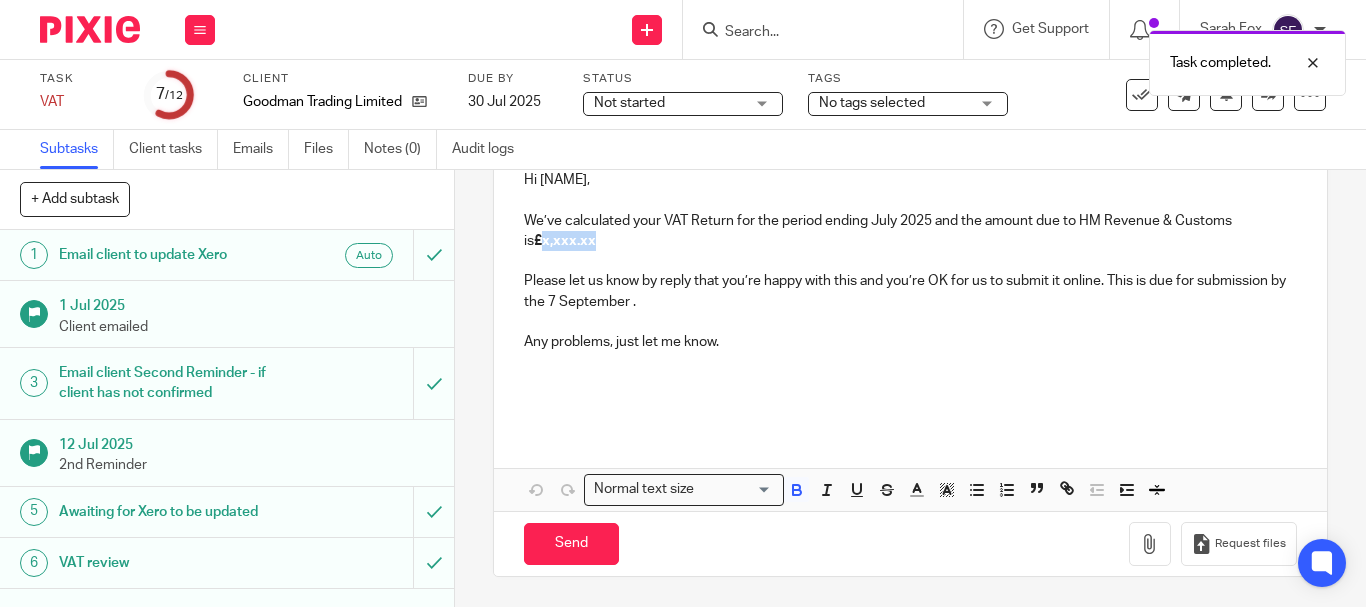 drag, startPoint x: 527, startPoint y: 238, endPoint x: 575, endPoint y: 248, distance: 49.0306 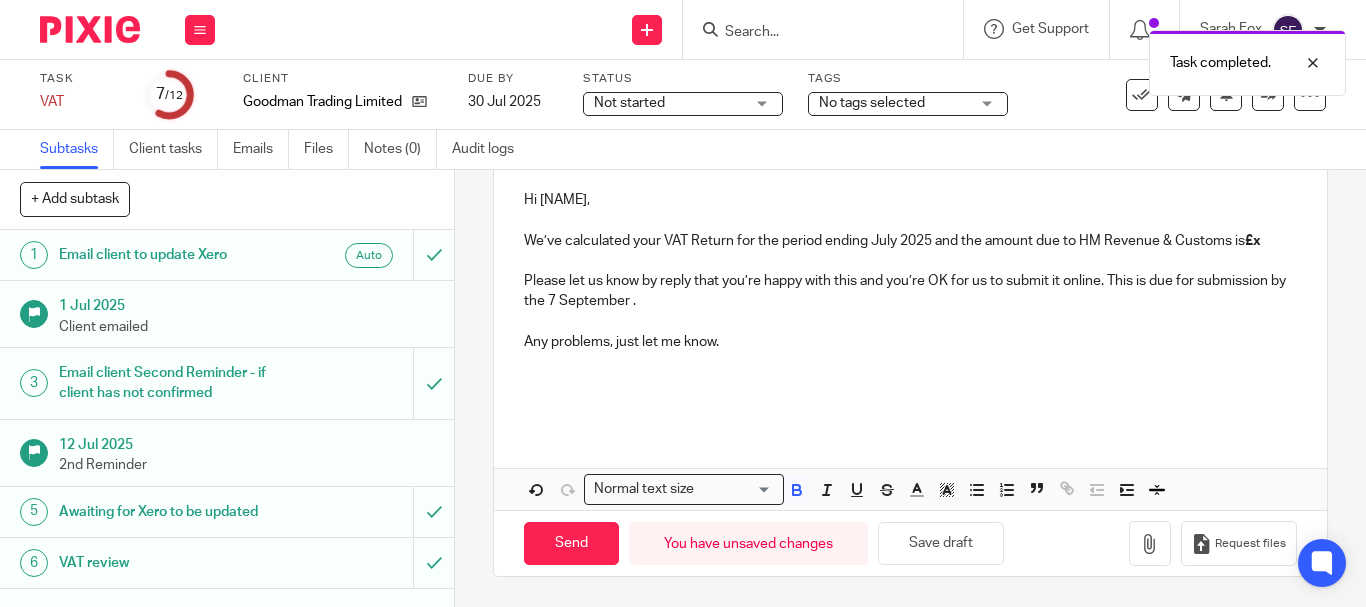 scroll, scrollTop: 238, scrollLeft: 0, axis: vertical 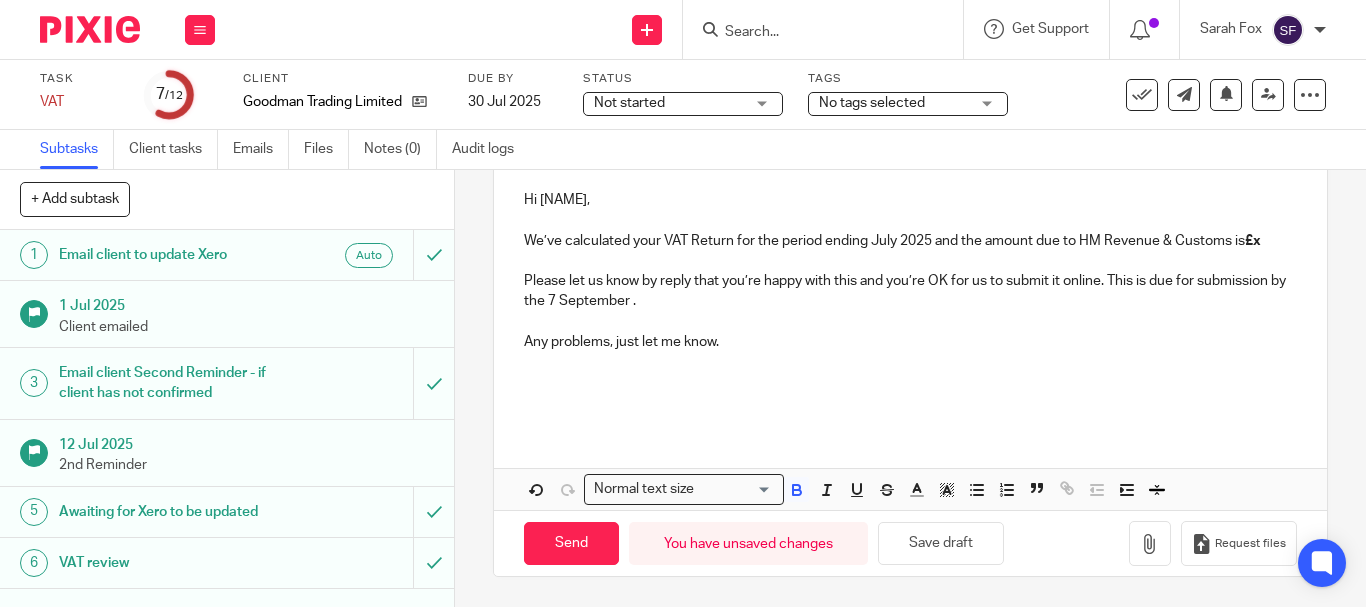 type 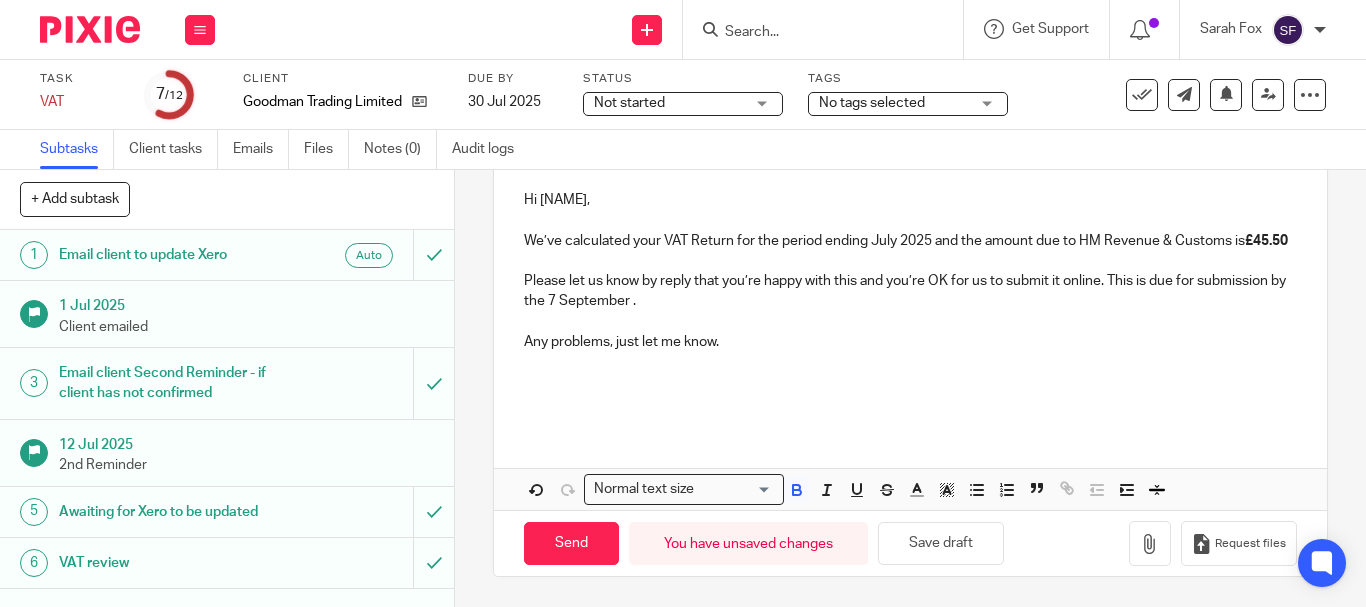 scroll, scrollTop: 258, scrollLeft: 0, axis: vertical 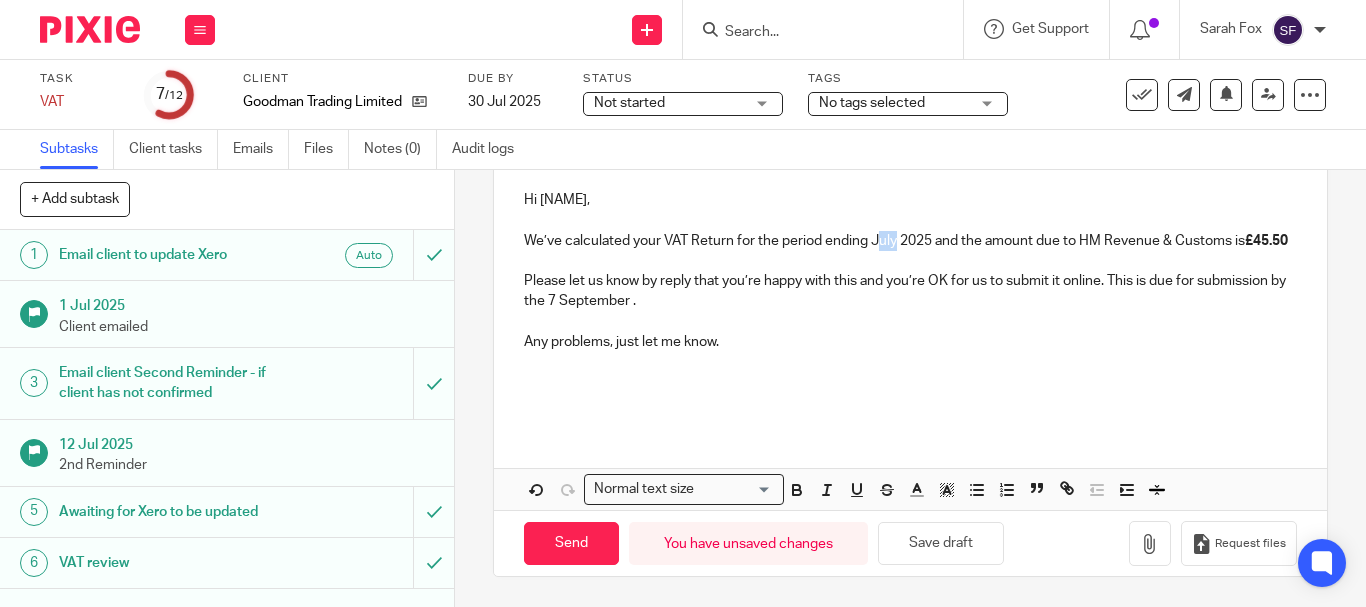 drag, startPoint x: 874, startPoint y: 222, endPoint x: 889, endPoint y: 219, distance: 15.297058 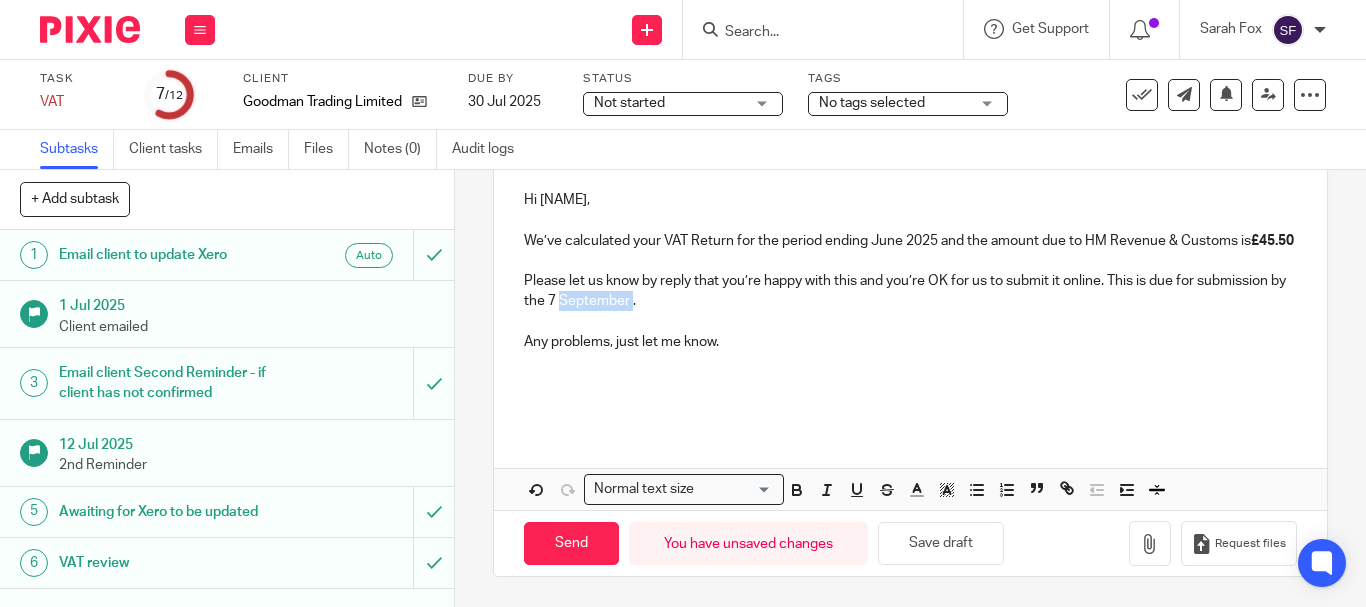 drag, startPoint x: 573, startPoint y: 300, endPoint x: 644, endPoint y: 308, distance: 71.44928 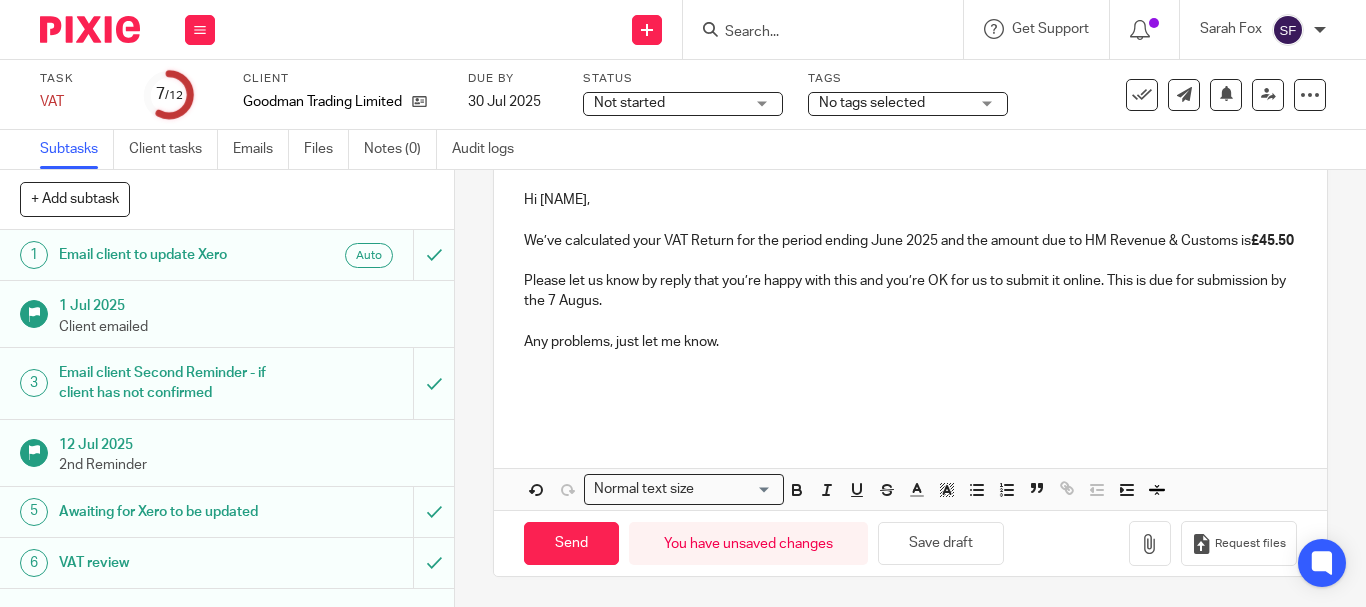 drag, startPoint x: 610, startPoint y: 297, endPoint x: 628, endPoint y: 321, distance: 30 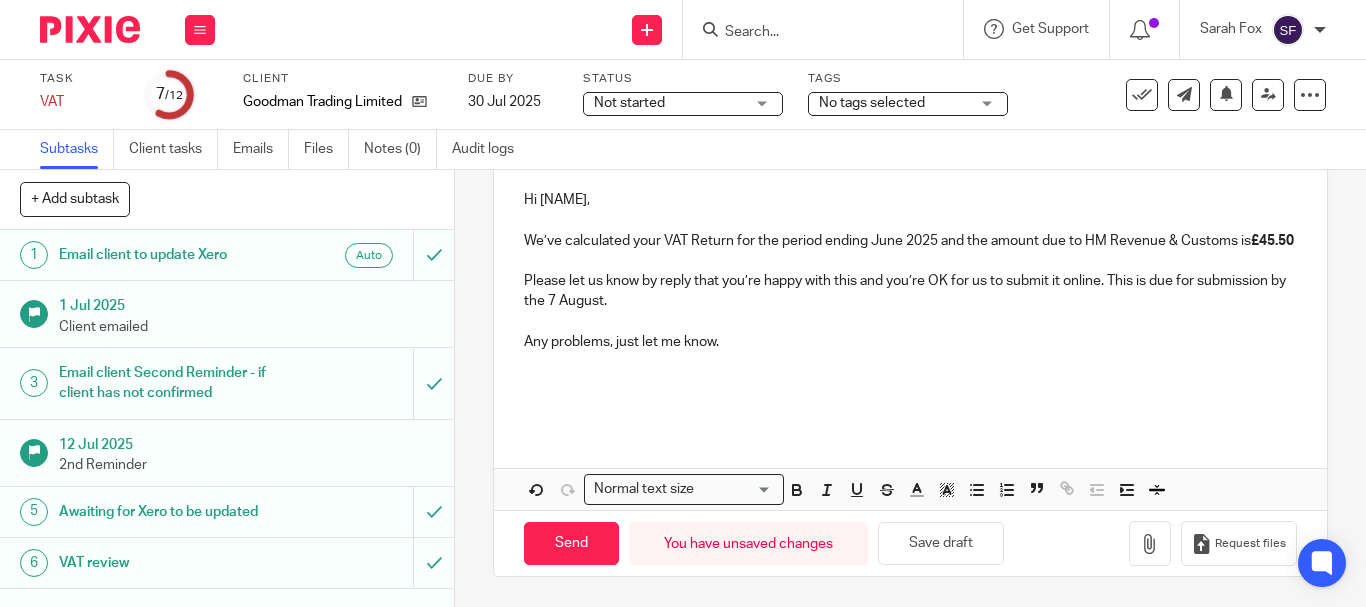 click at bounding box center (910, 362) 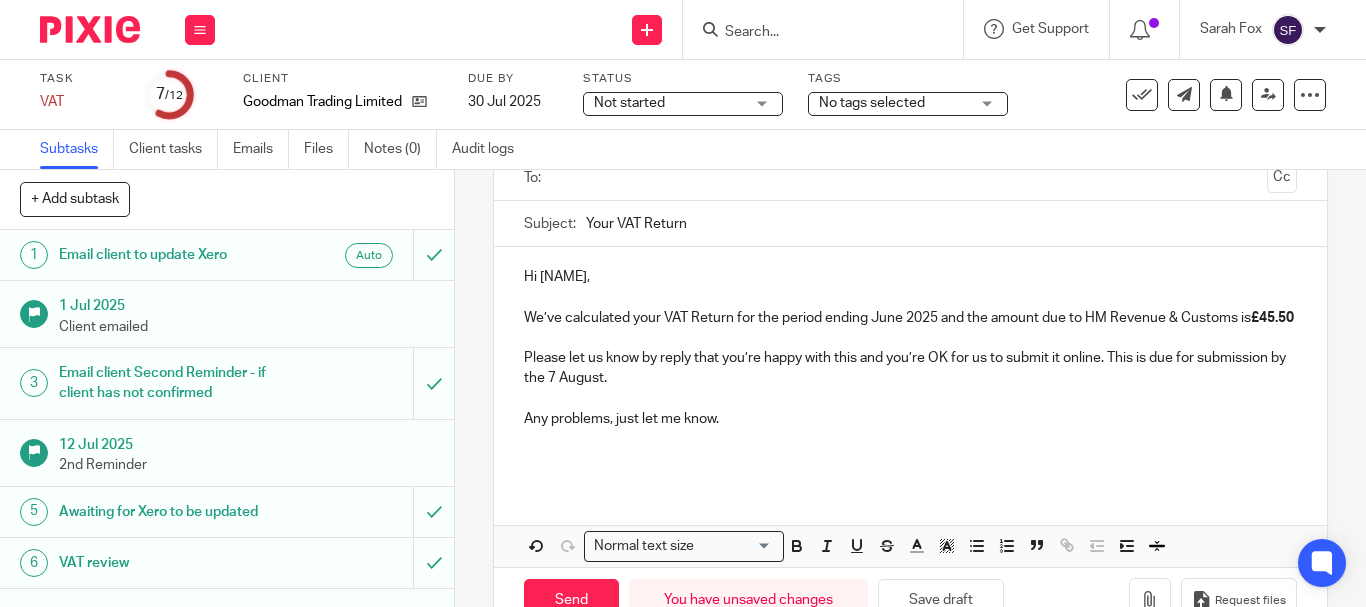 scroll, scrollTop: 38, scrollLeft: 0, axis: vertical 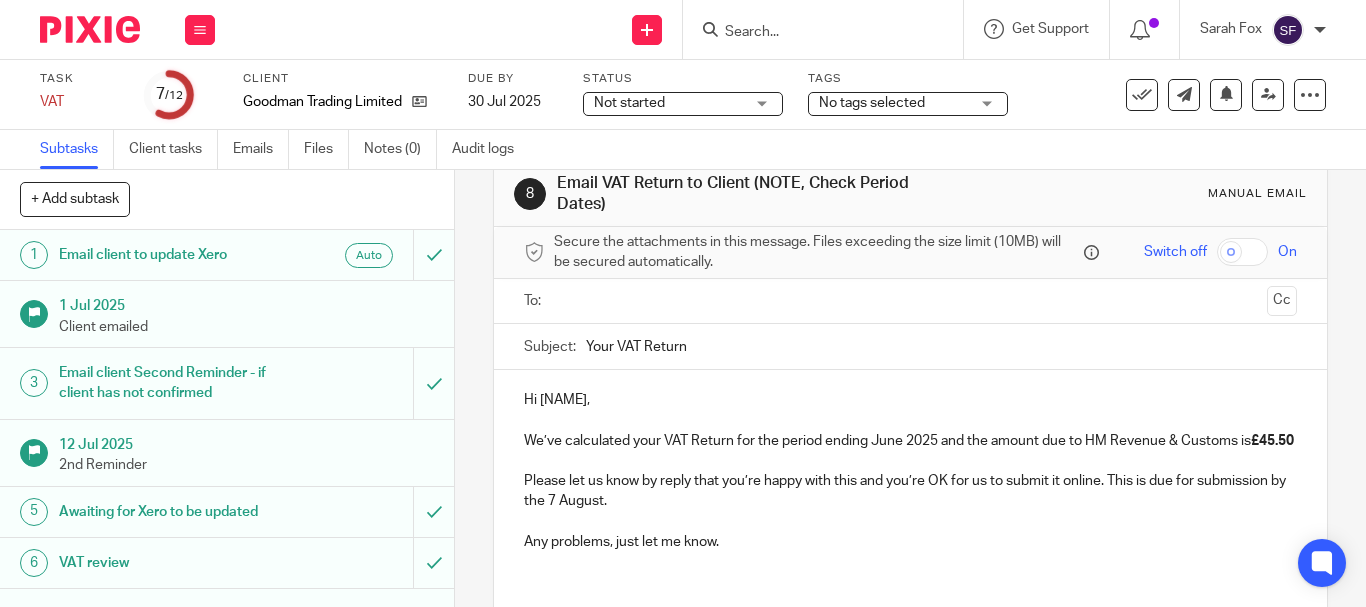 click at bounding box center [909, 301] 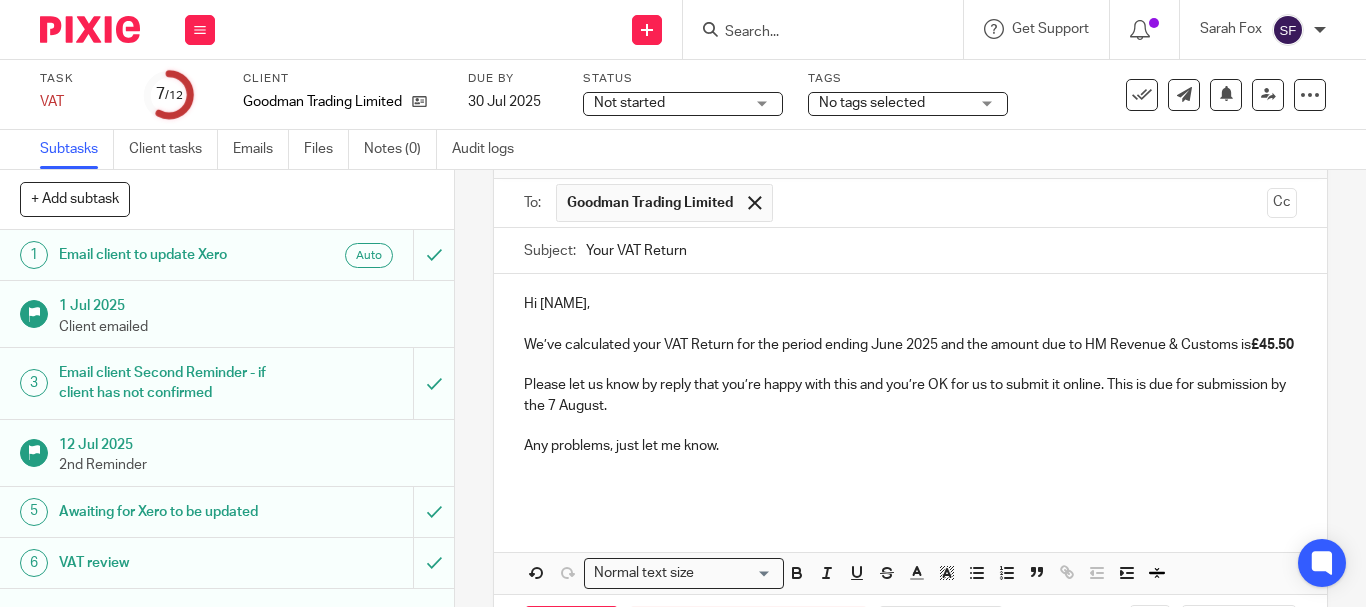 scroll, scrollTop: 242, scrollLeft: 0, axis: vertical 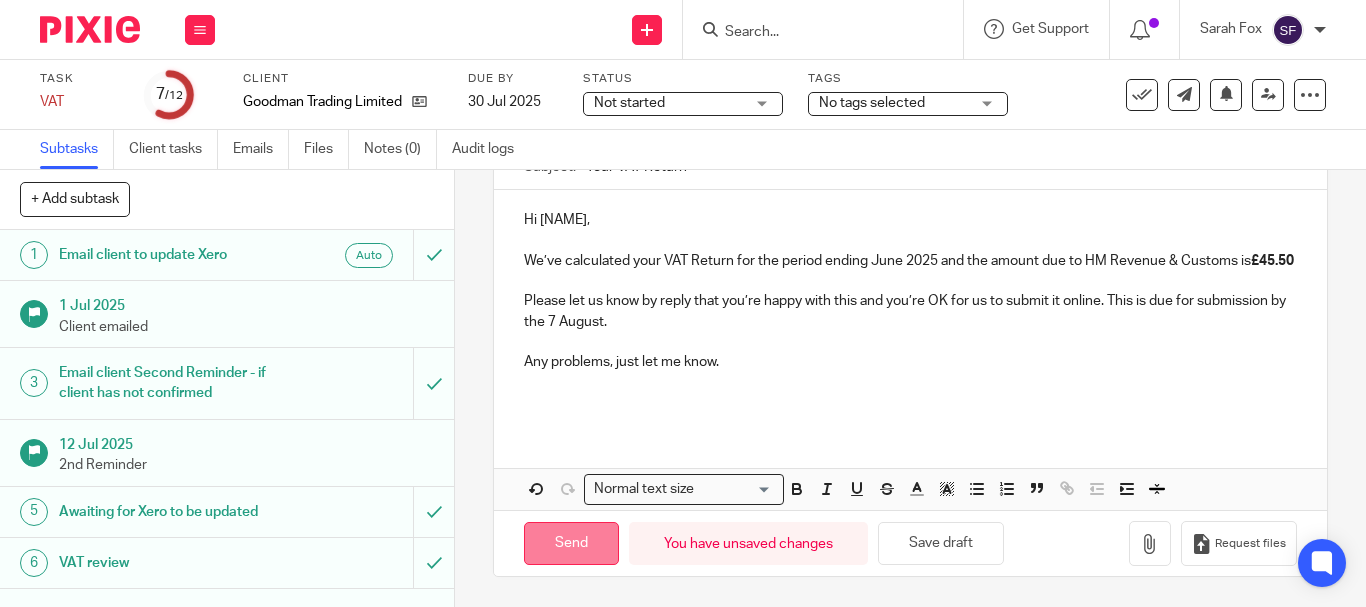 click on "Send" at bounding box center [571, 543] 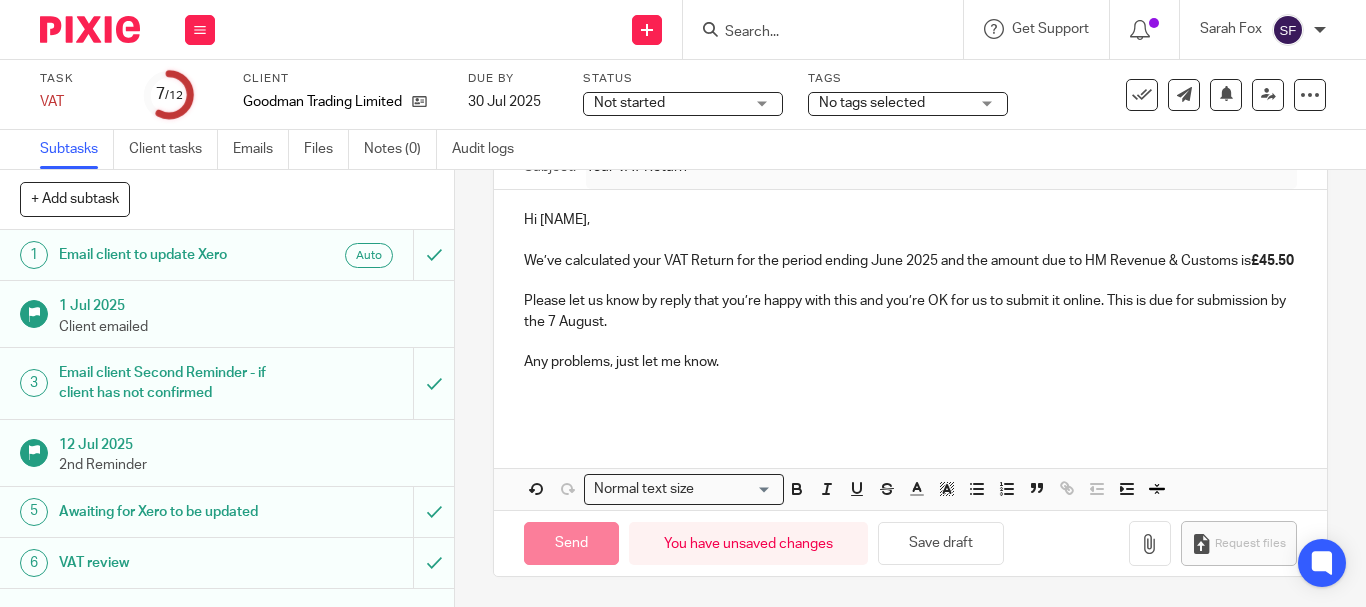 type on "Sent" 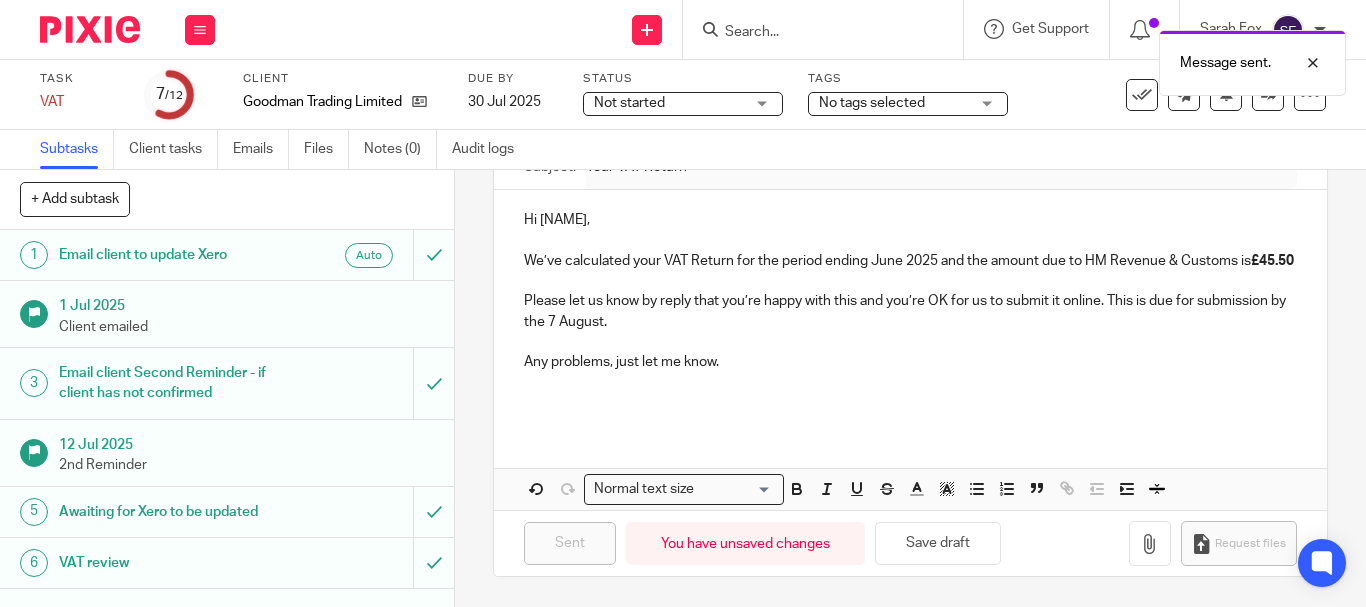 click on "Message sent." at bounding box center (1014, 58) 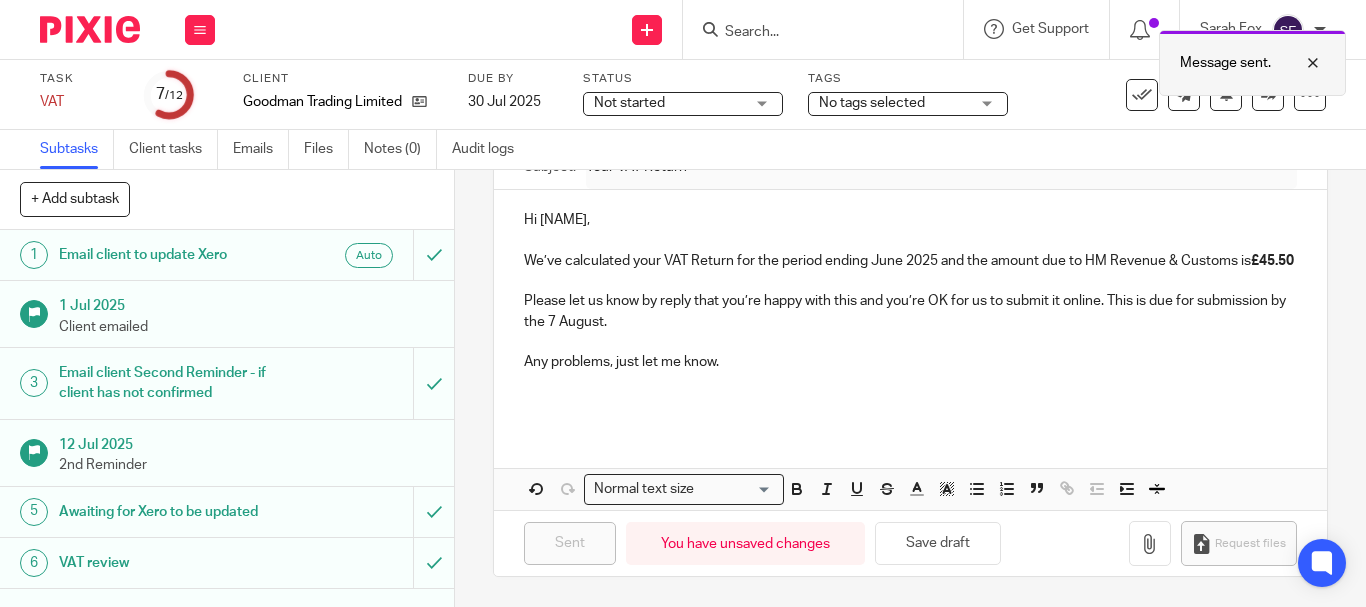 click at bounding box center [1298, 63] 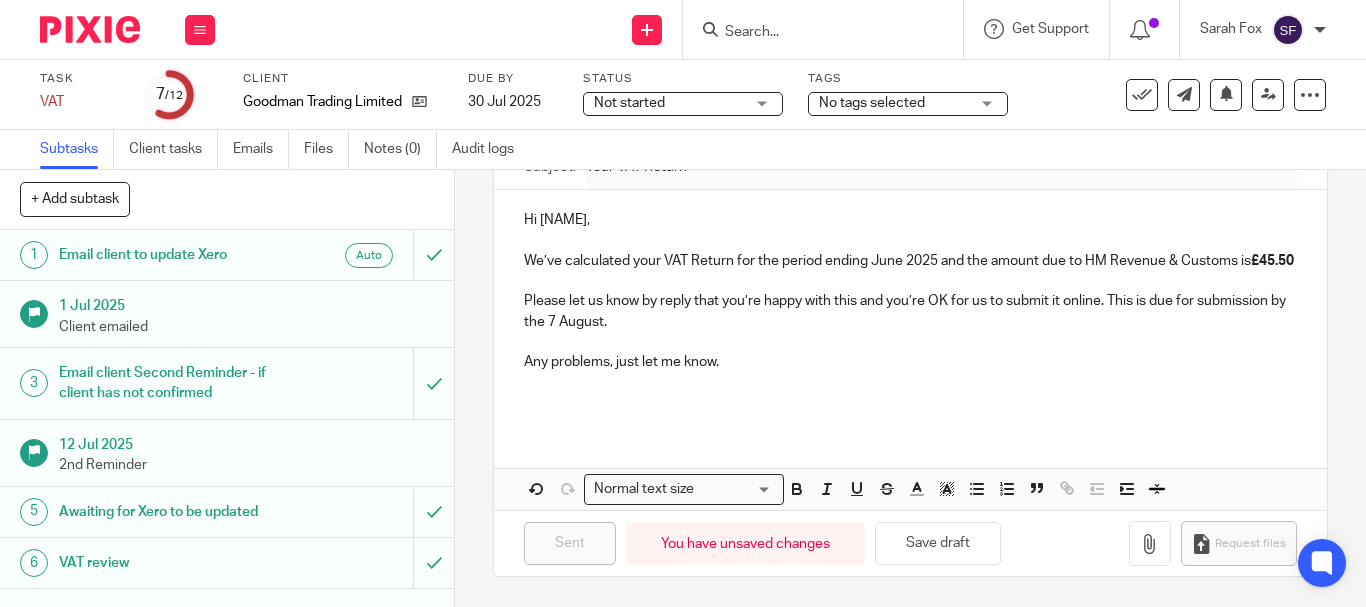 click at bounding box center (813, 33) 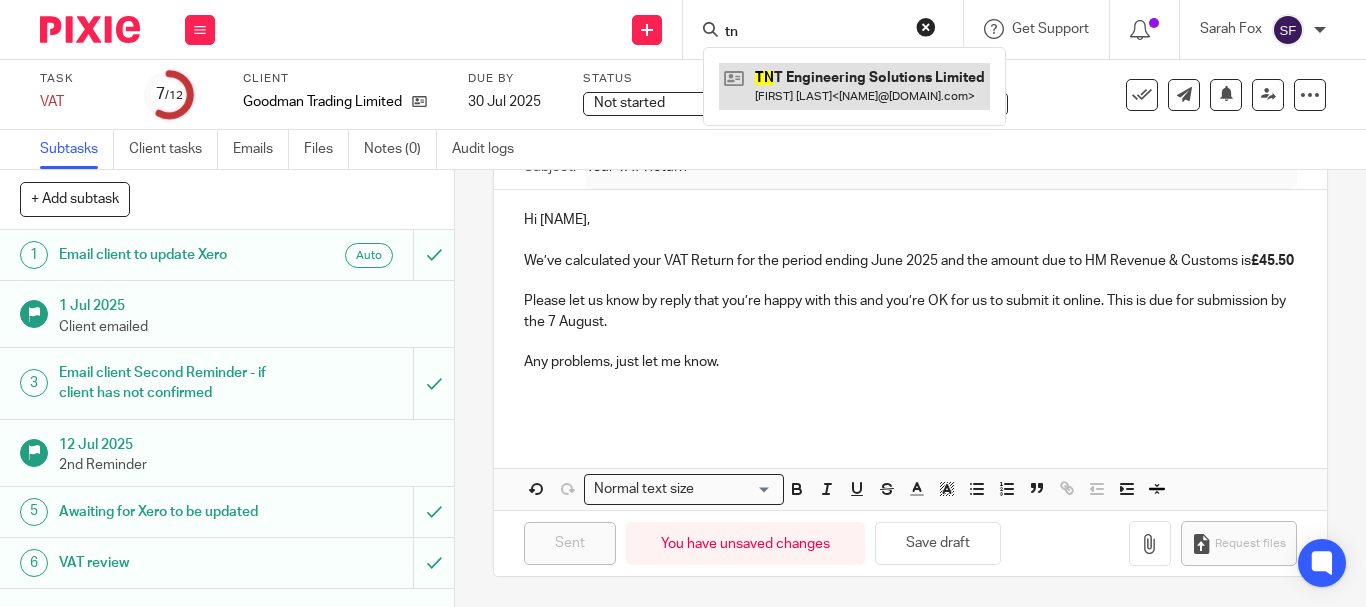 type on "tn" 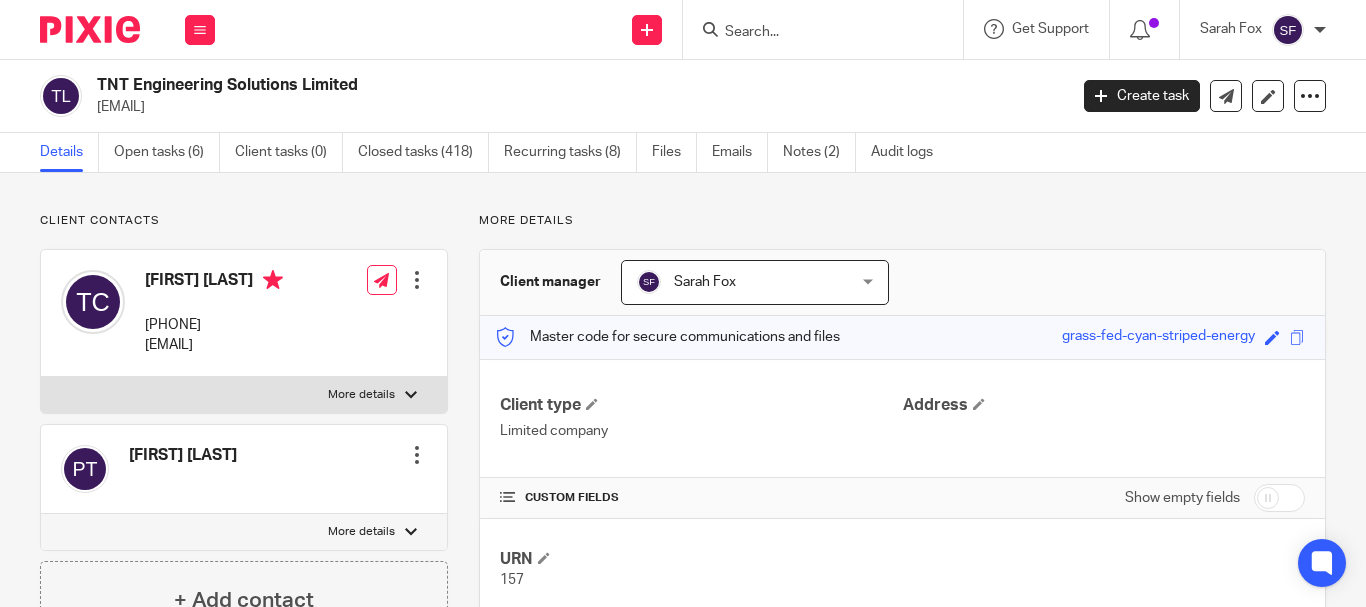 scroll, scrollTop: 0, scrollLeft: 0, axis: both 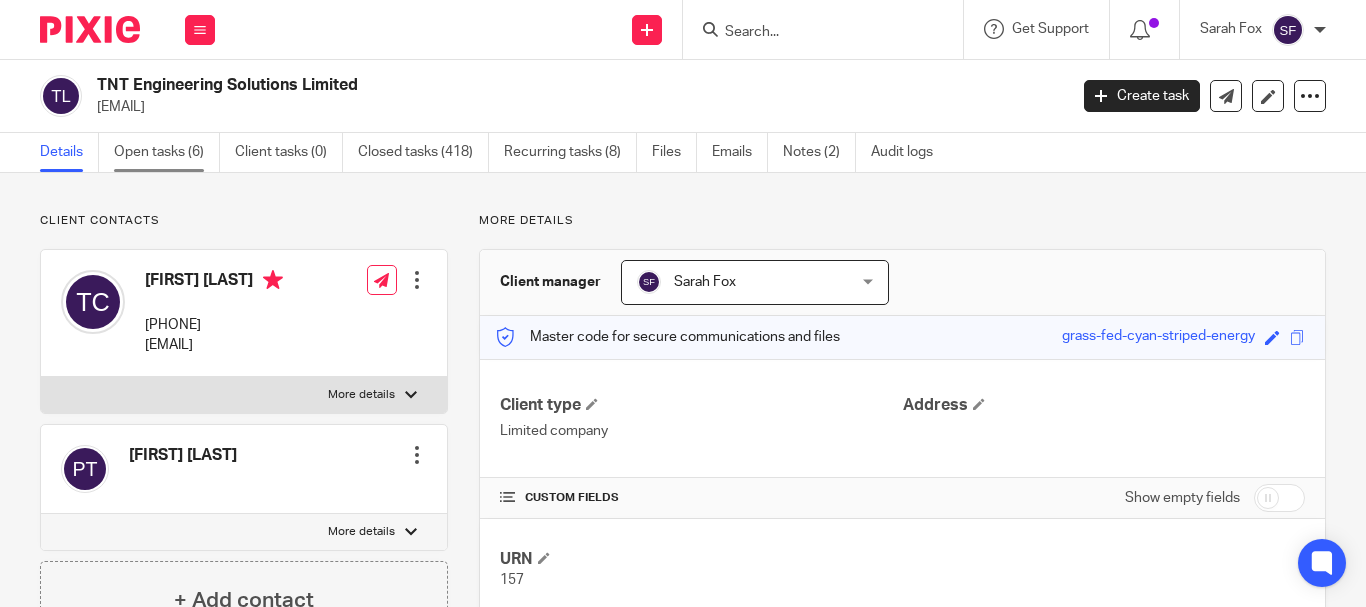click on "Open tasks (6)" at bounding box center [167, 152] 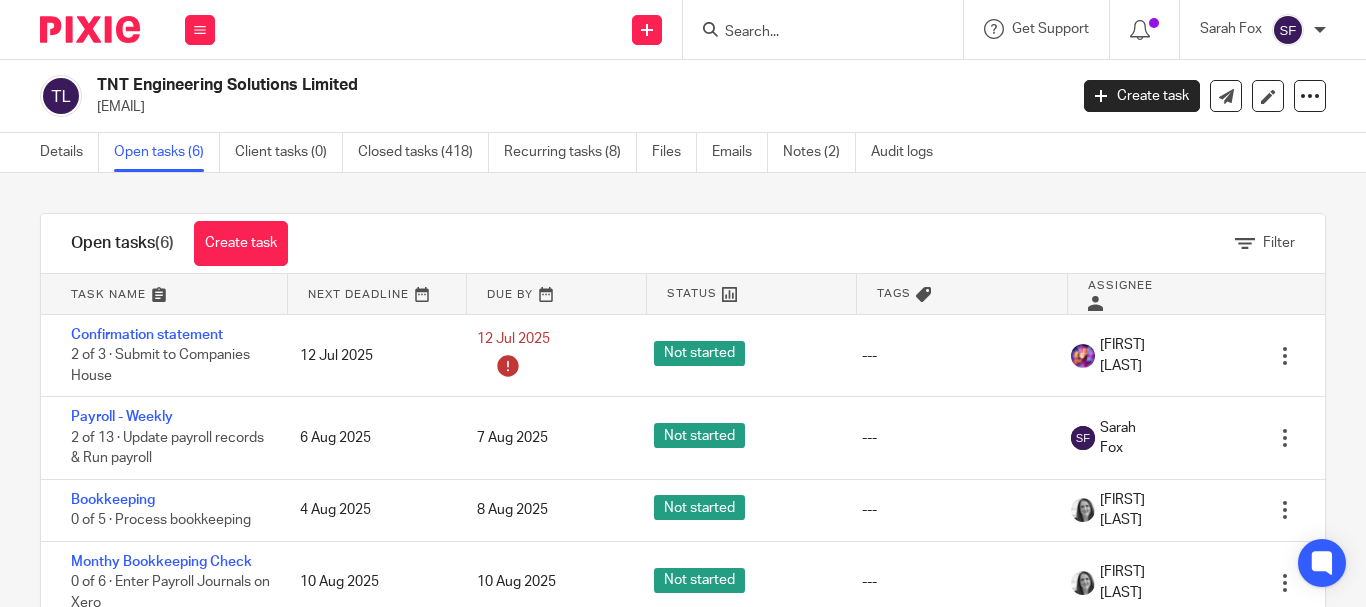 scroll, scrollTop: 0, scrollLeft: 0, axis: both 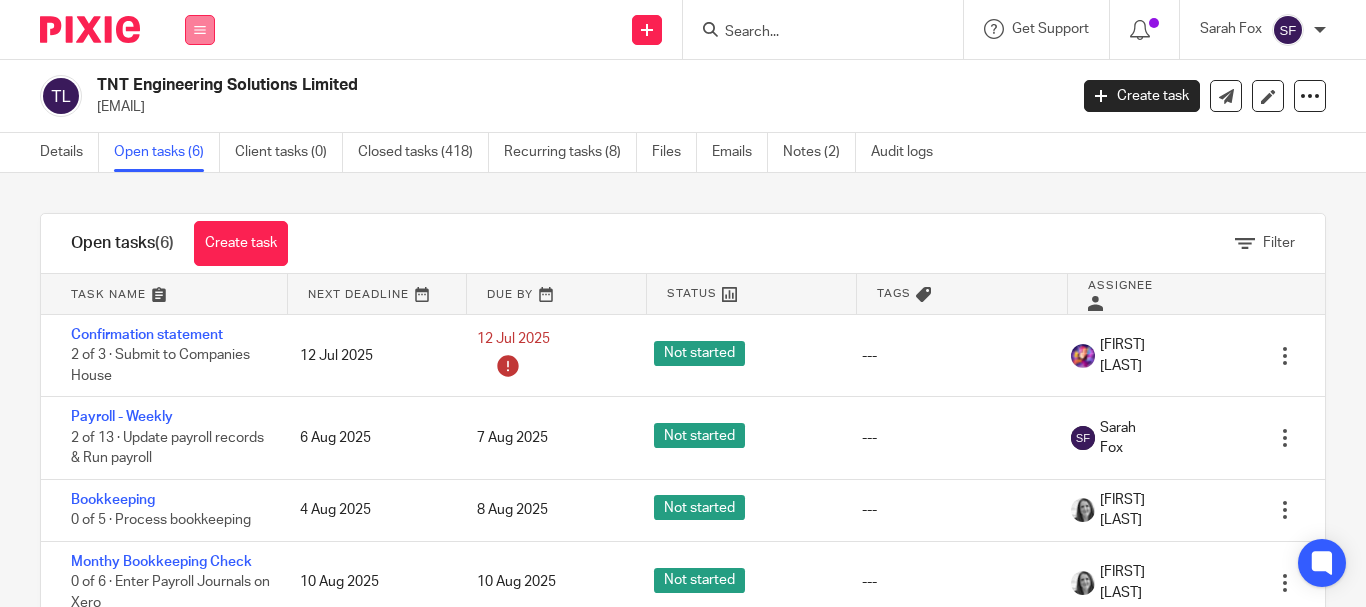 click at bounding box center (200, 30) 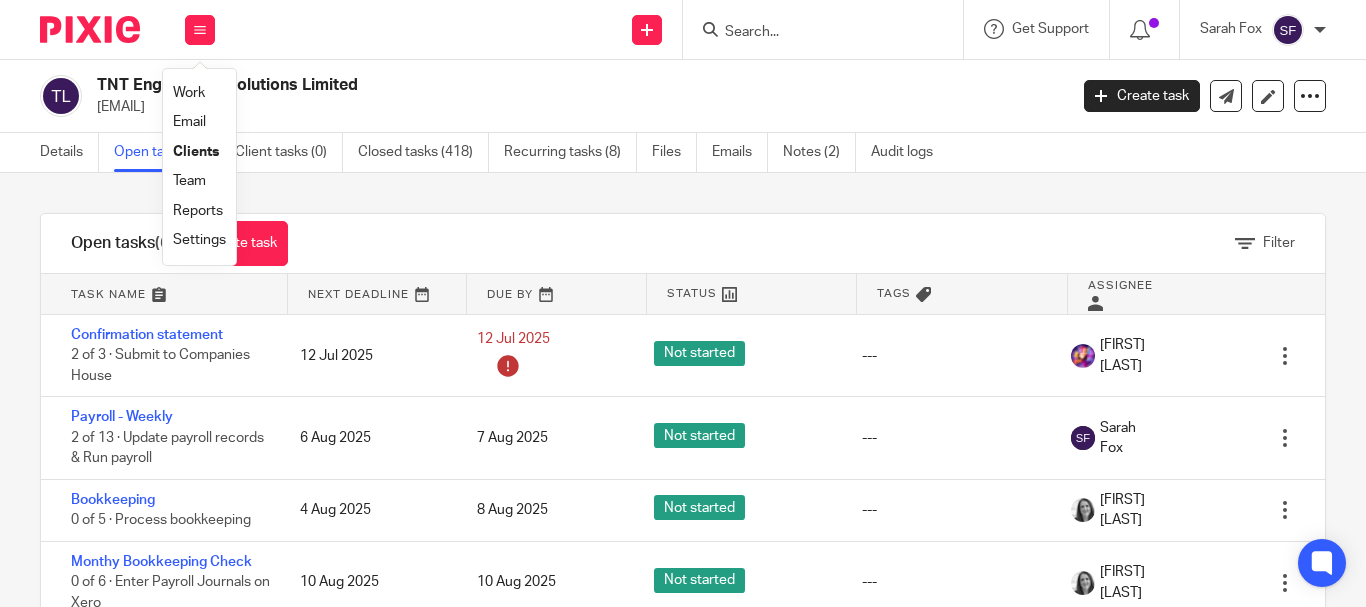 click on "Team" at bounding box center (189, 181) 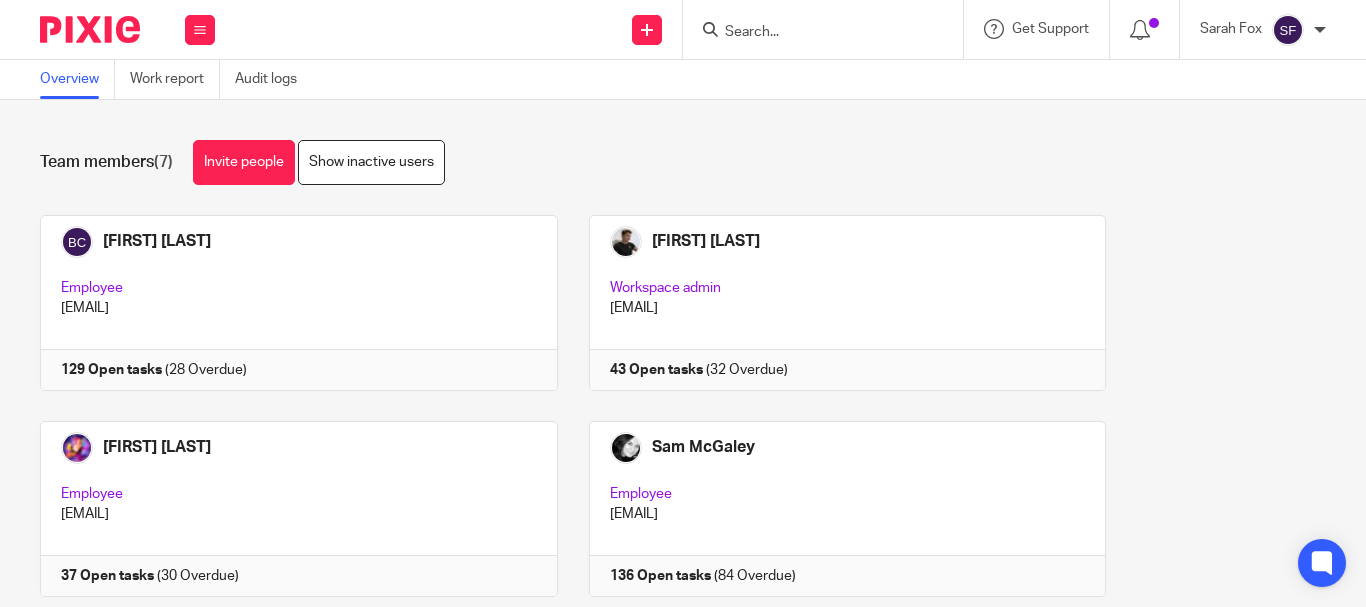 scroll, scrollTop: 0, scrollLeft: 0, axis: both 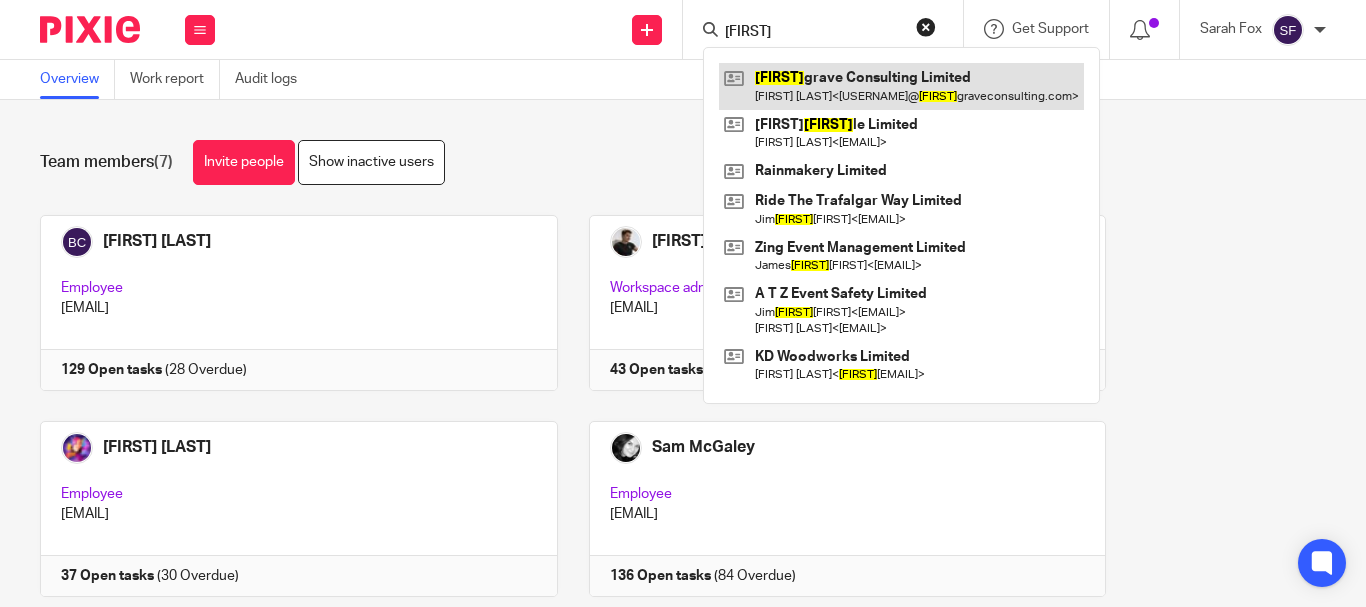 type on "[FIRST]" 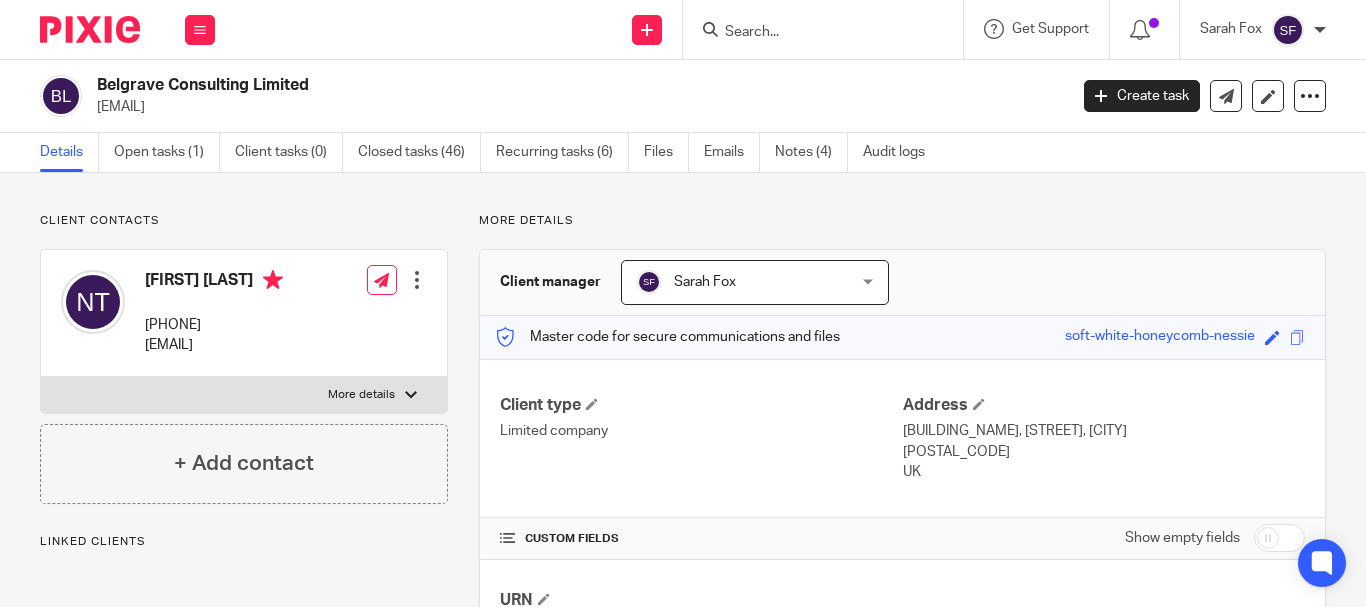 scroll, scrollTop: 0, scrollLeft: 0, axis: both 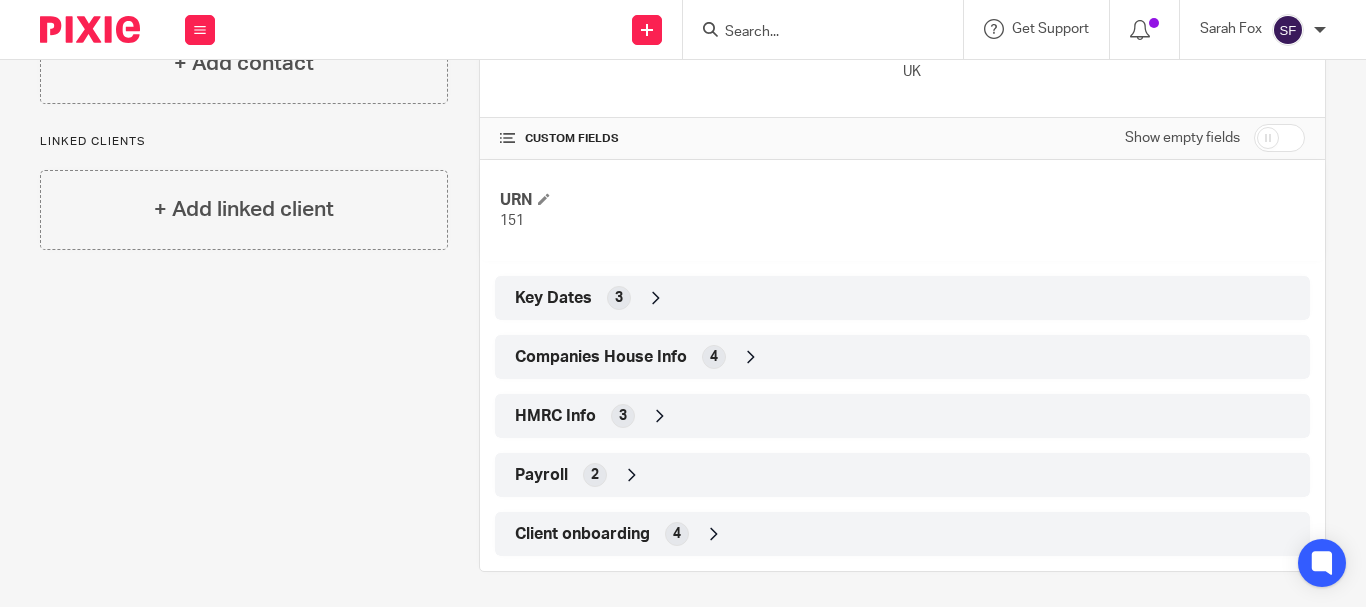 click on "Companies House Info" at bounding box center [601, 357] 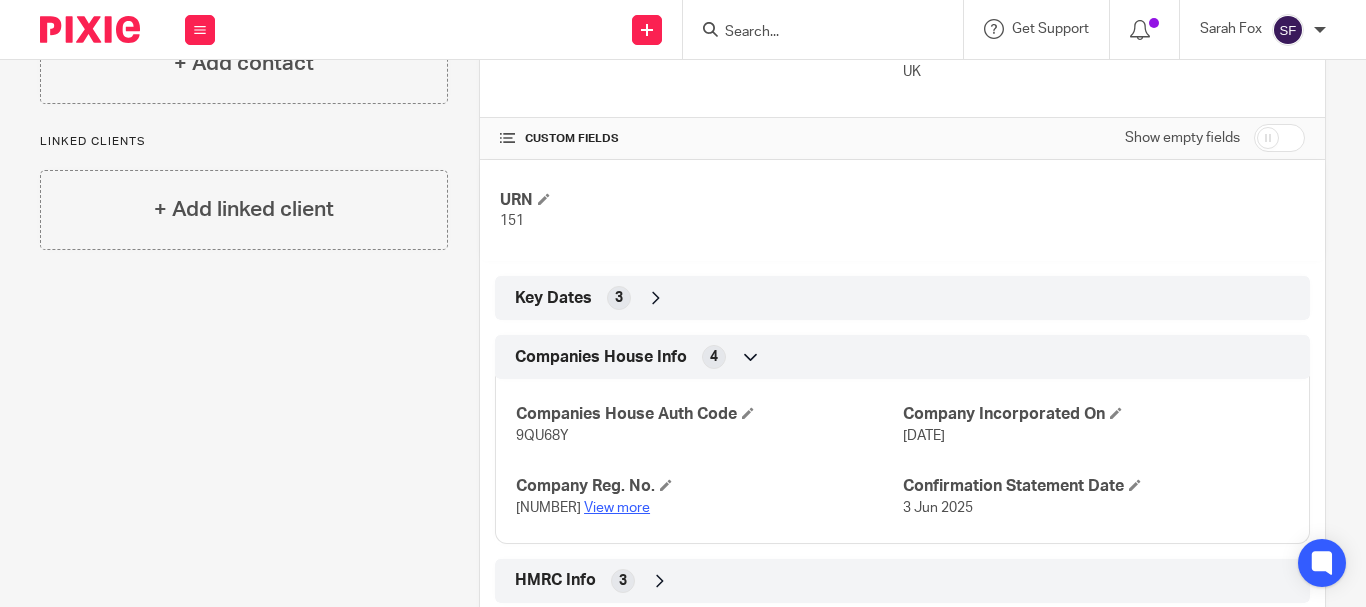 click on "View more" at bounding box center [617, 508] 